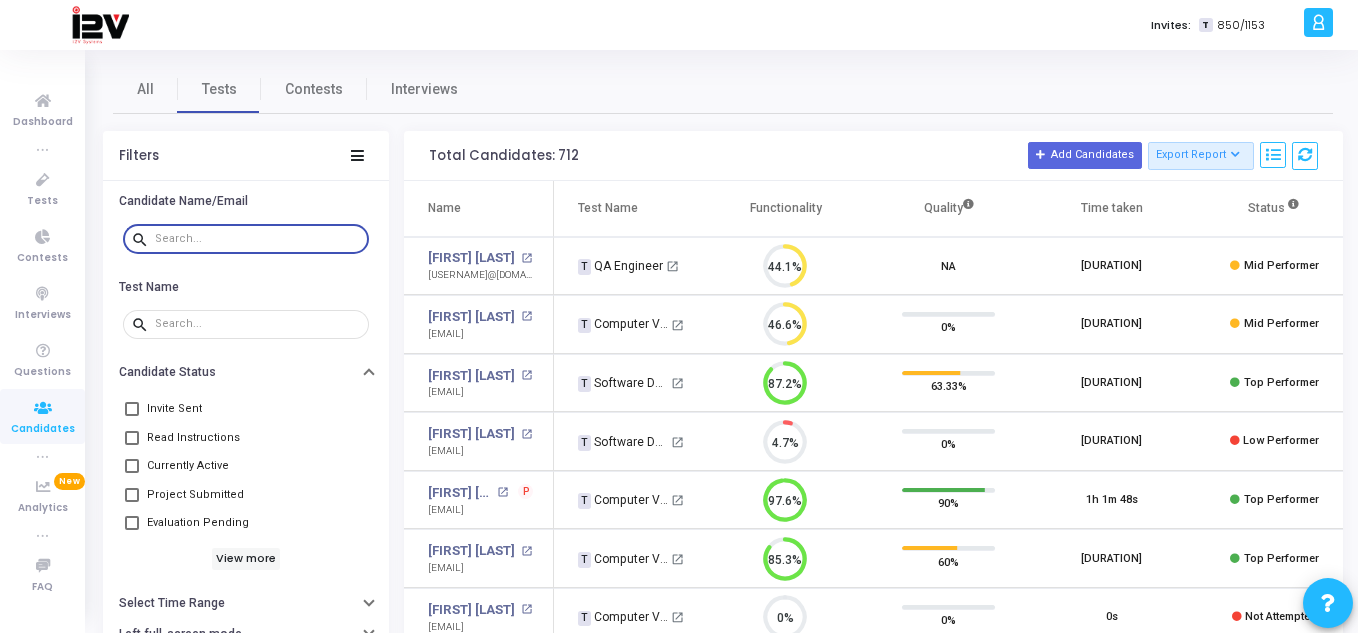 scroll, scrollTop: 100, scrollLeft: 0, axis: vertical 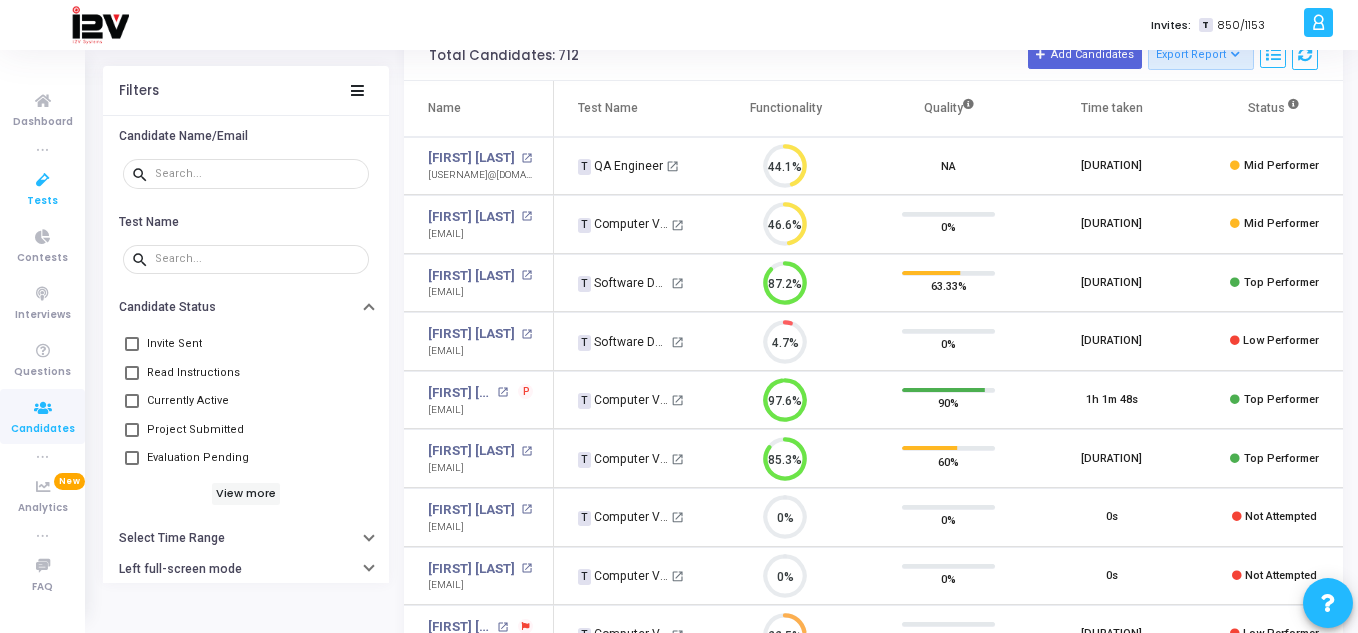 click at bounding box center [43, 180] 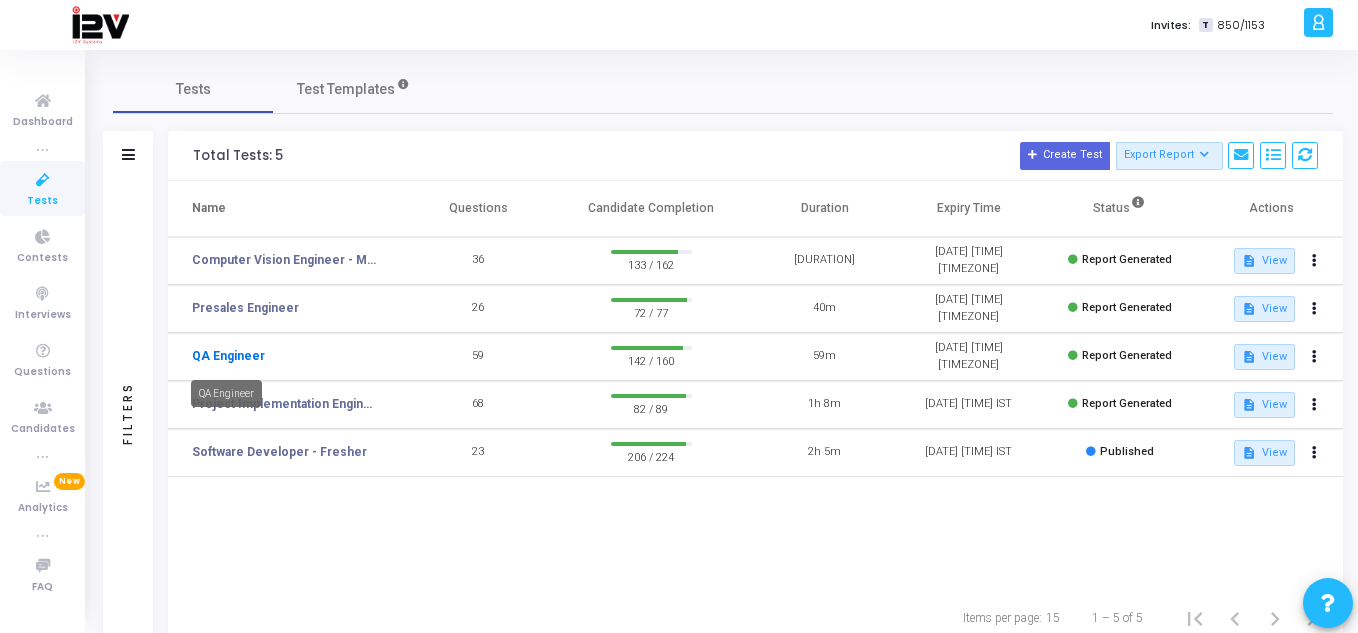 click on "QA Engineer" 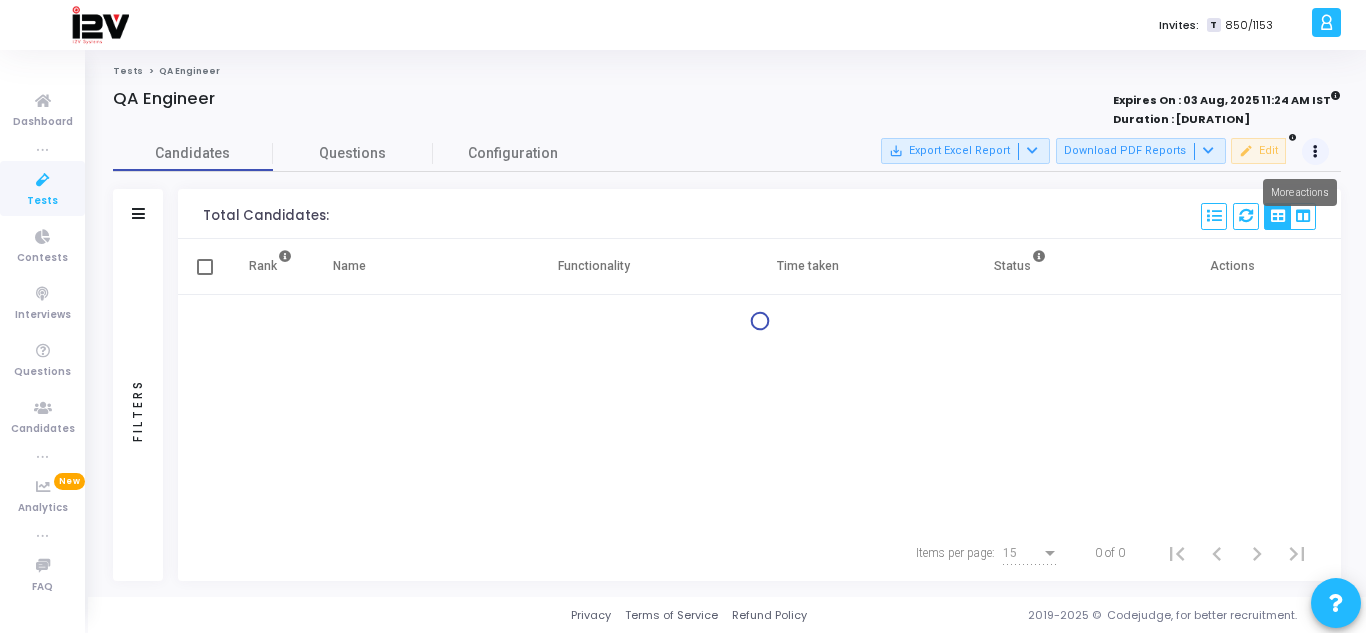 click on "Candidates Questions Configuration" at bounding box center (727, 153) 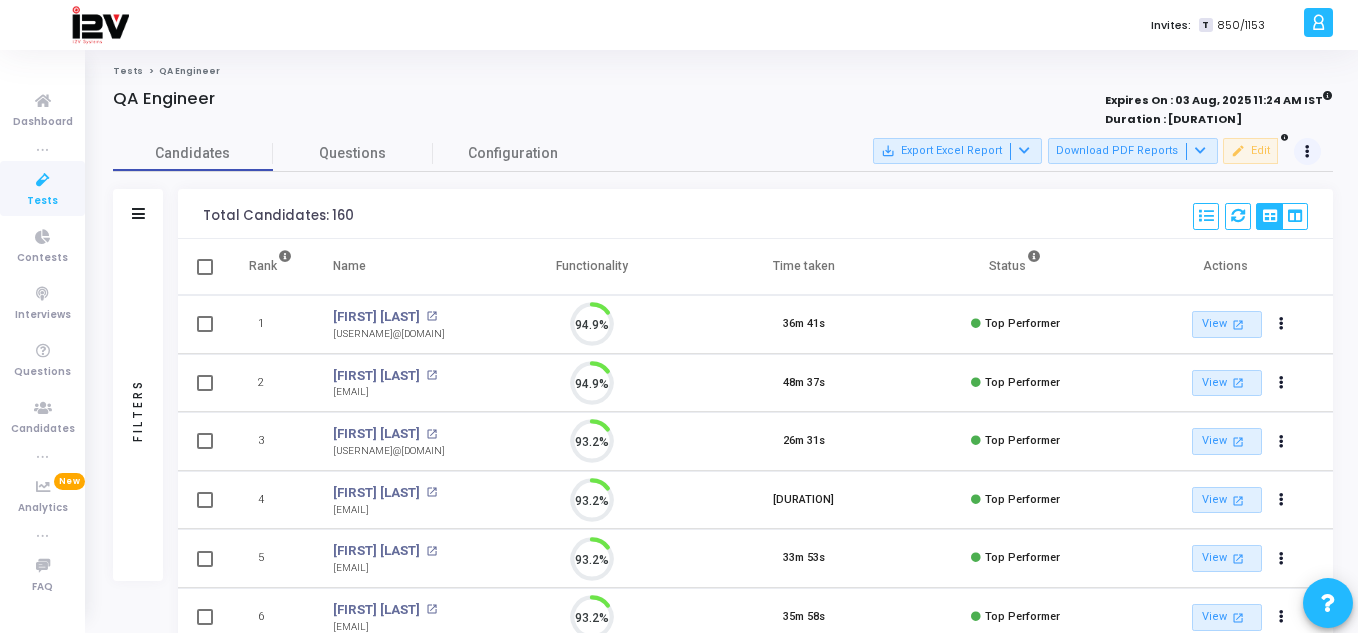scroll, scrollTop: 9, scrollLeft: 9, axis: both 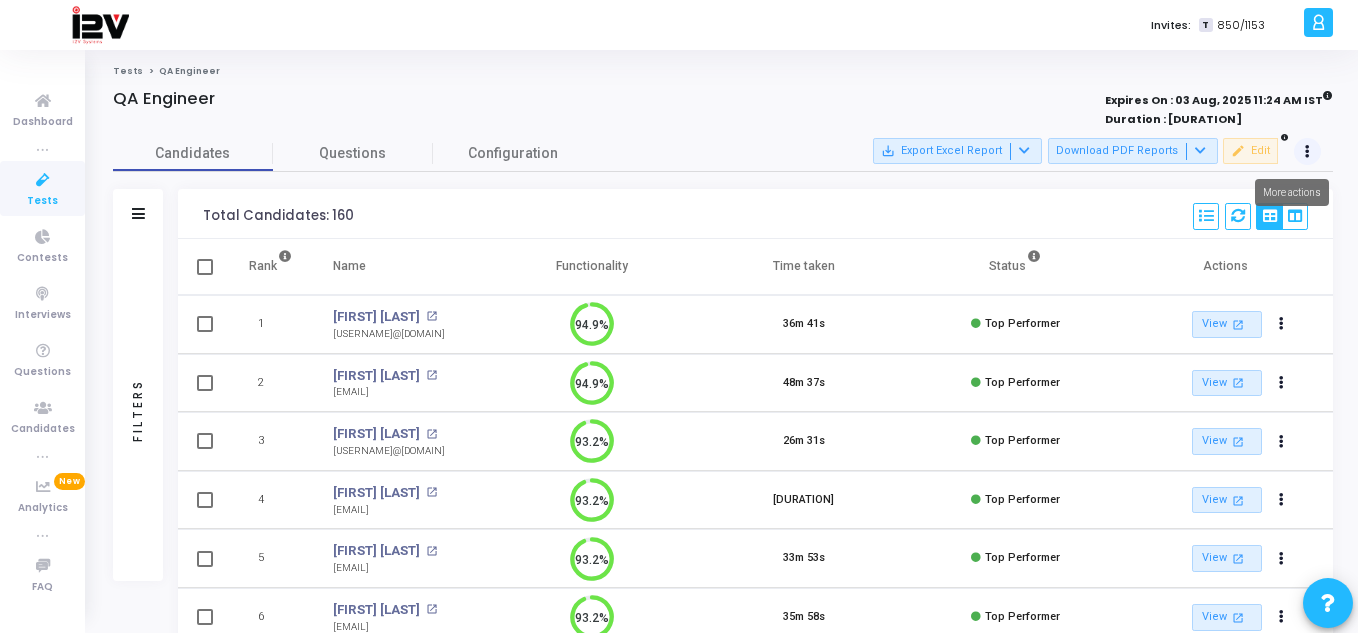 click at bounding box center [1307, 152] 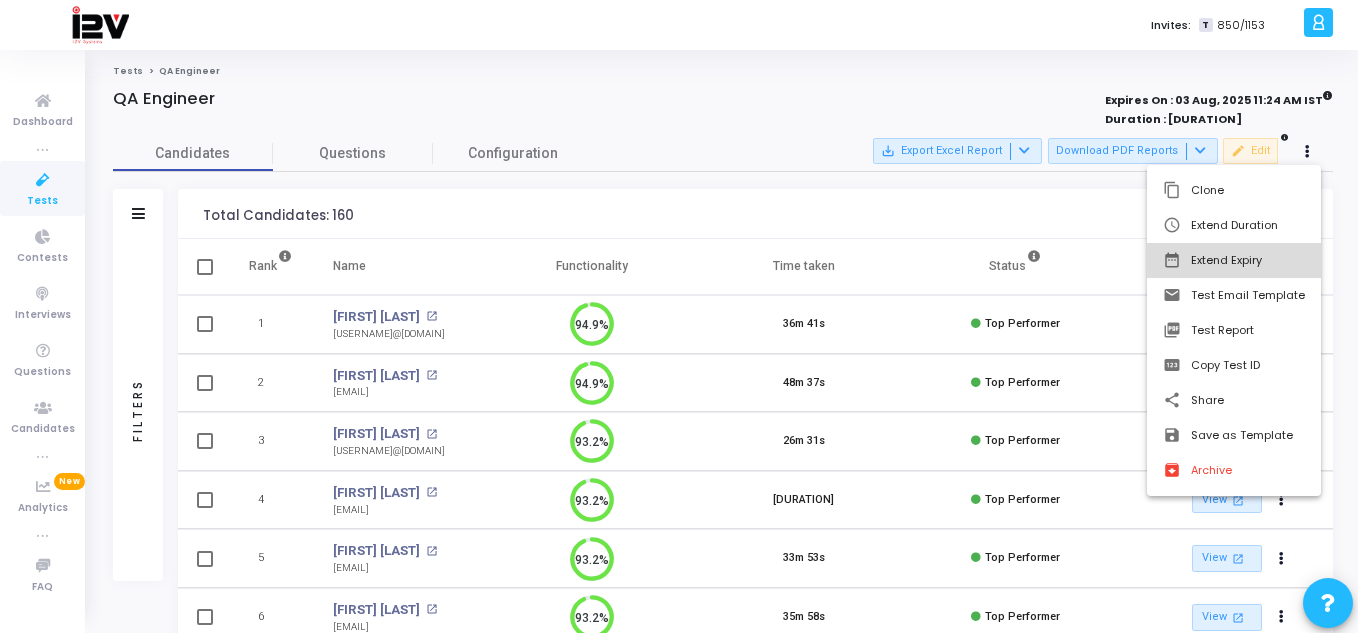 click on "date_range  Extend Expiry" at bounding box center [1234, 260] 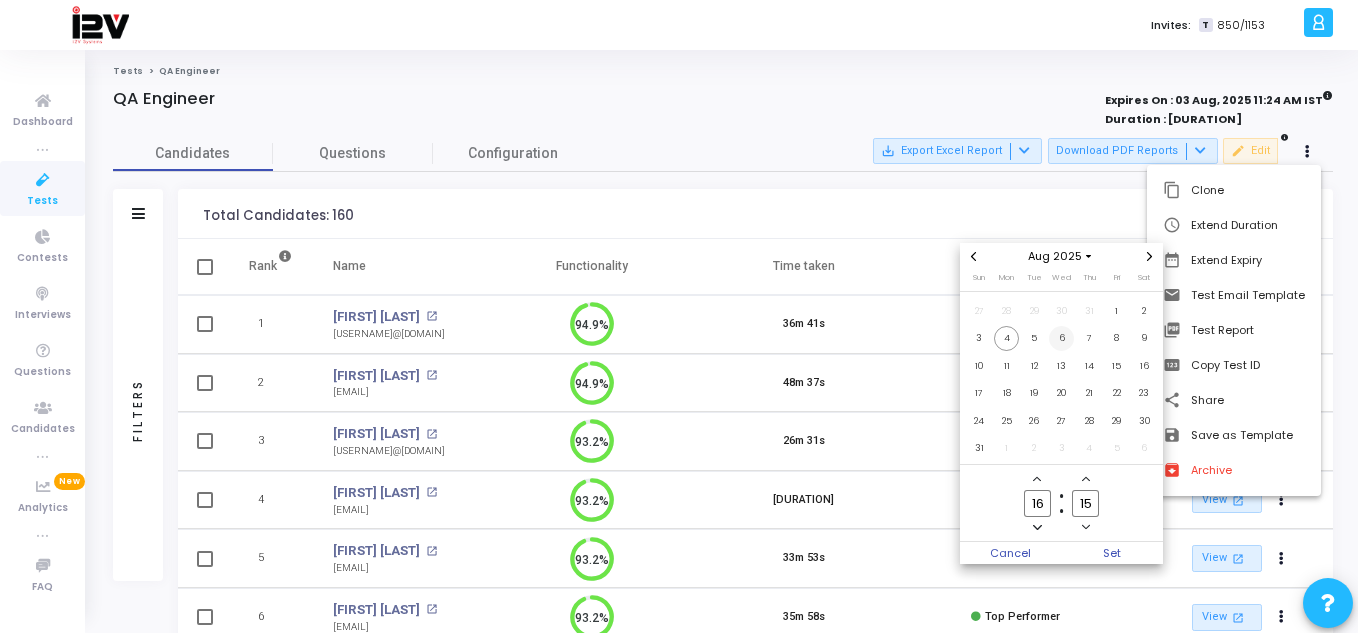 click on "6" at bounding box center [1061, 338] 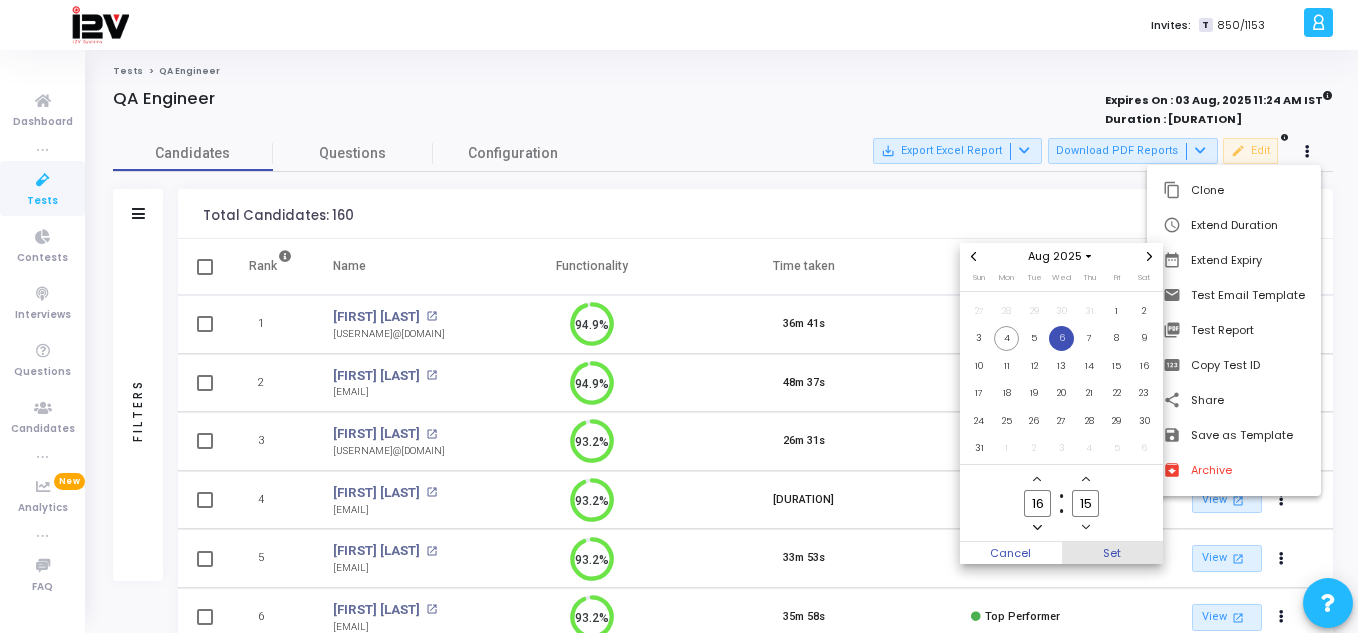 click on "Set" at bounding box center [1113, 553] 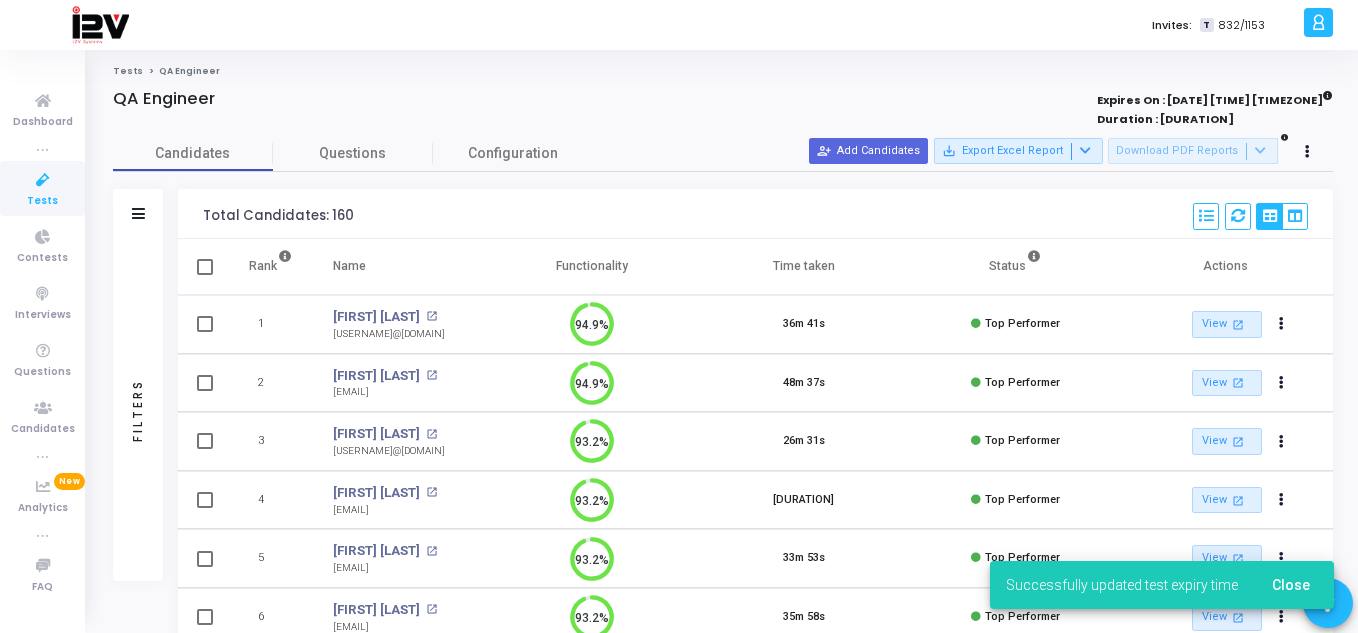 click at bounding box center [43, 180] 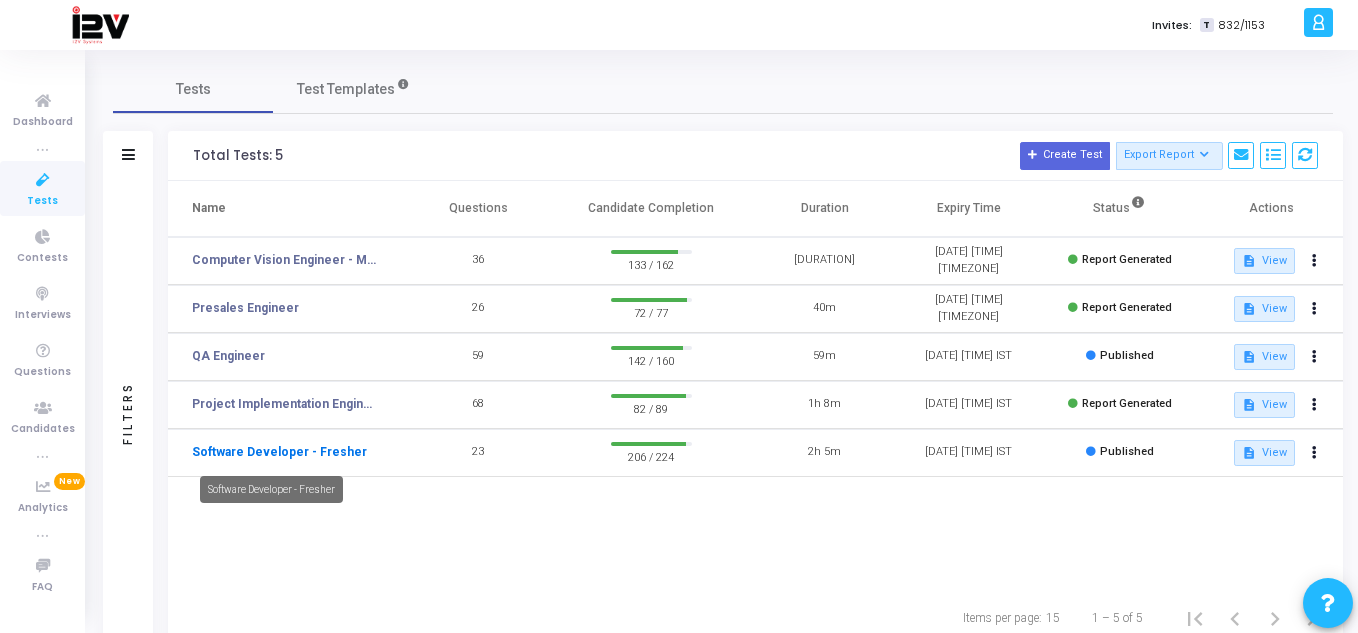 click on "Software Developer - Fresher" 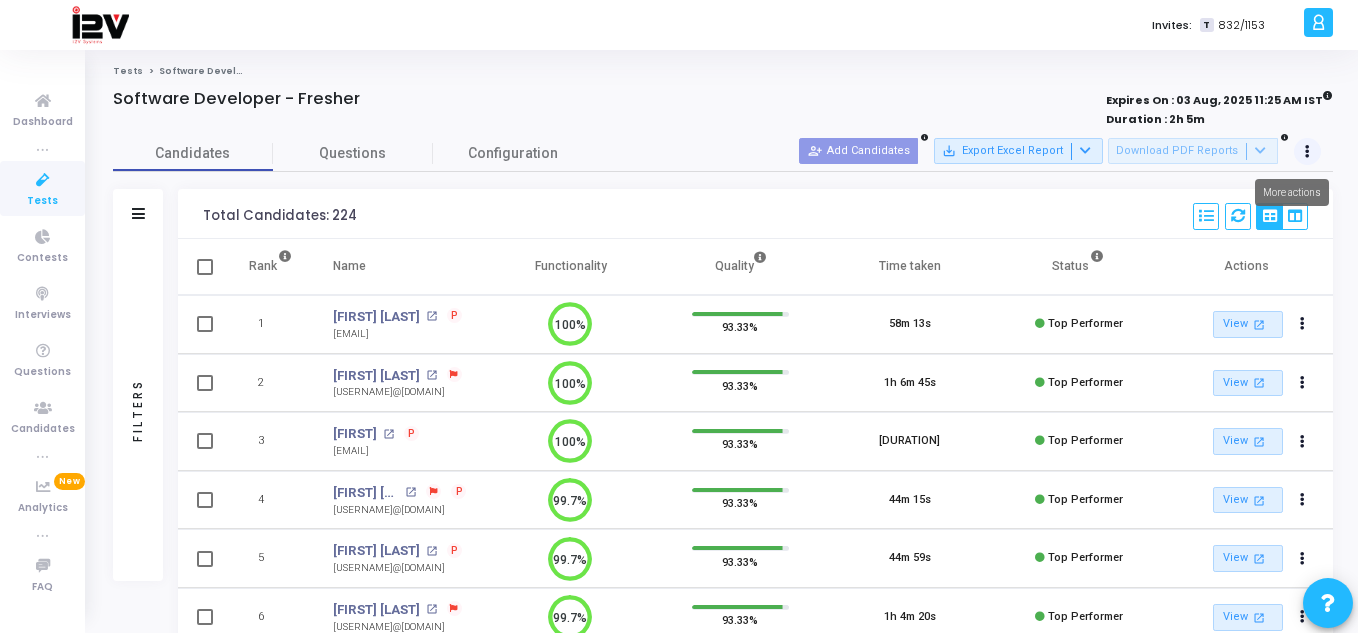 click at bounding box center (1308, 152) 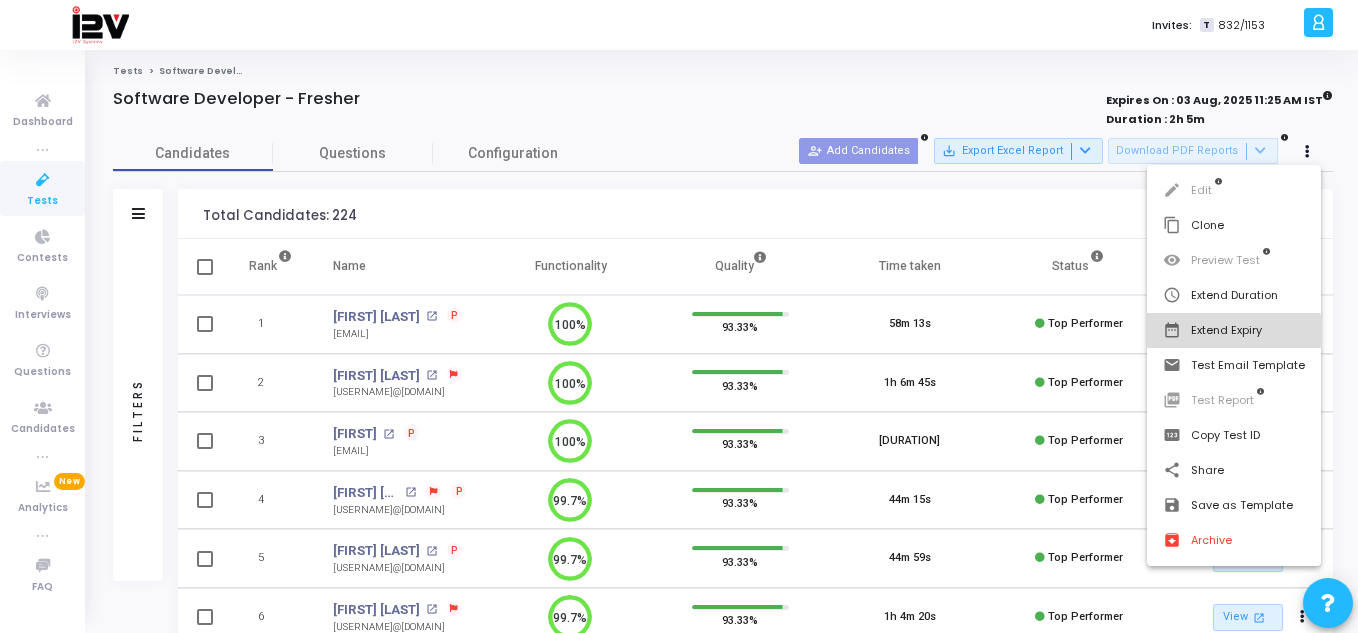 click on "date_range  Extend Expiry" at bounding box center (1234, 330) 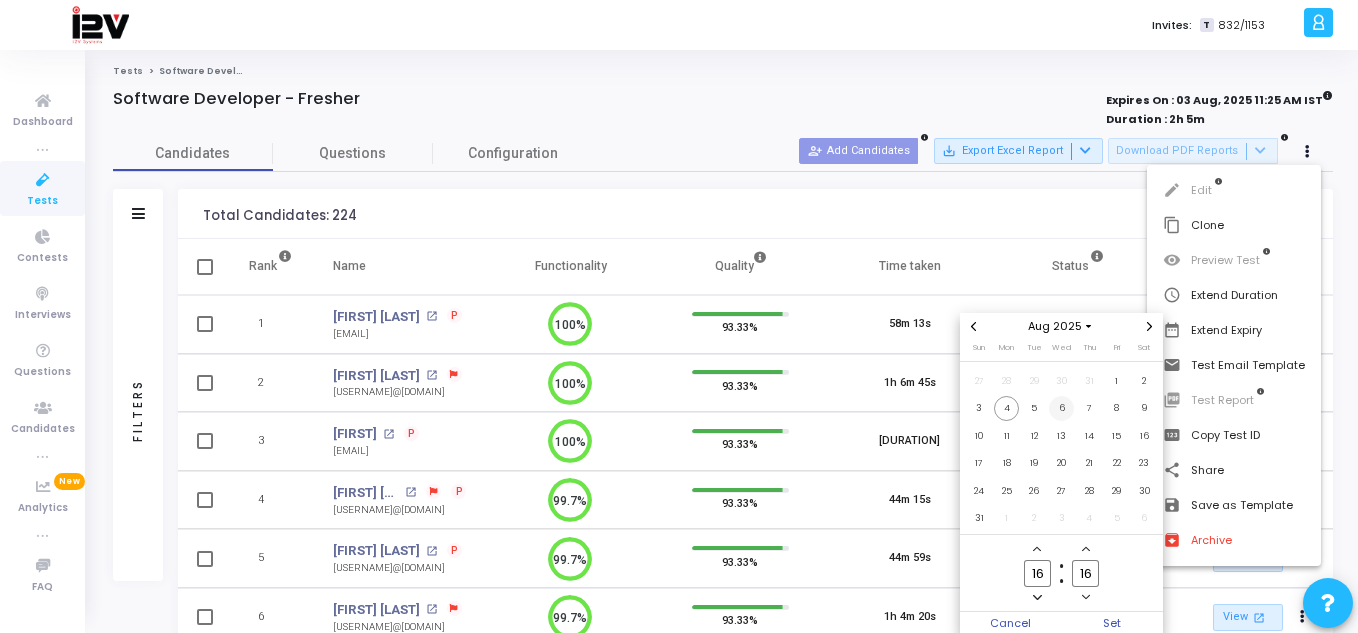 click on "6" at bounding box center (1061, 408) 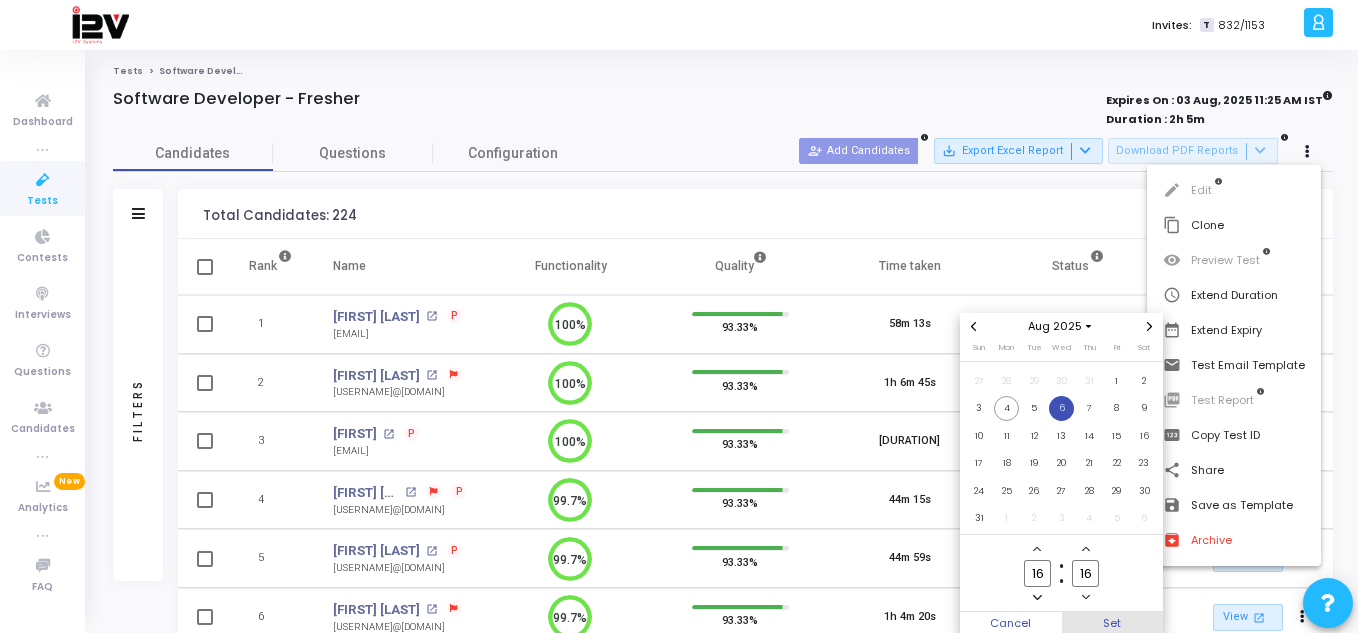 click on "Set" at bounding box center [1113, 623] 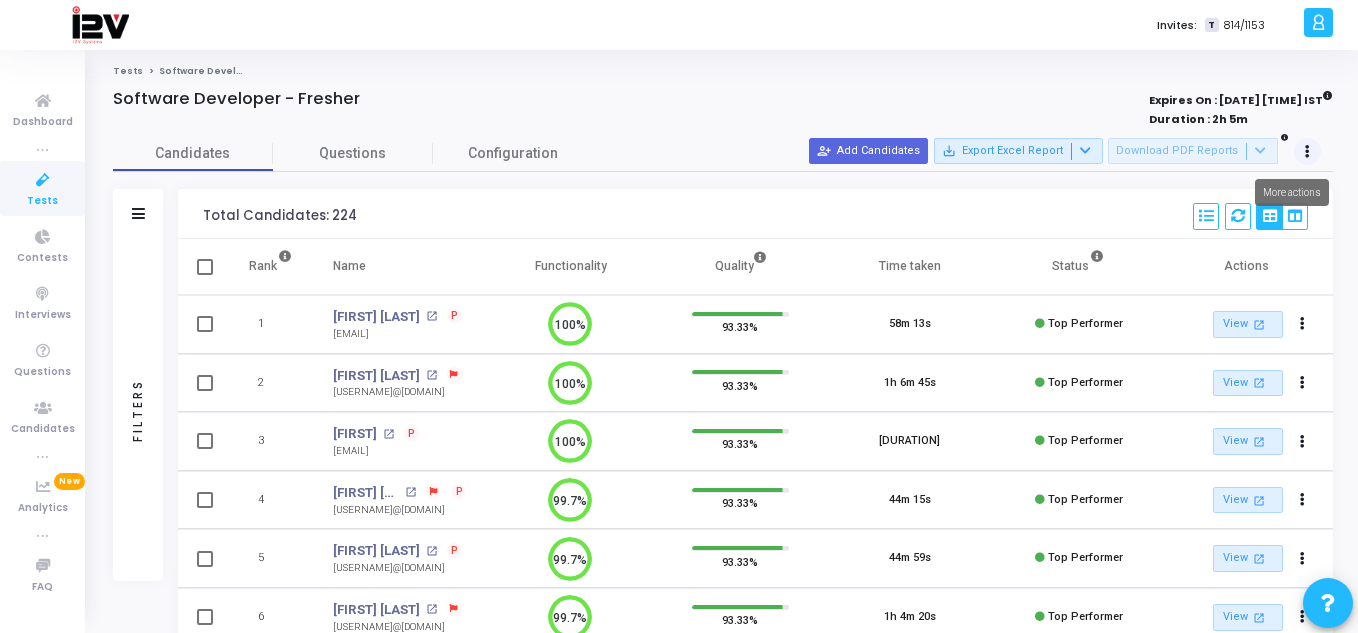 click at bounding box center [1308, 152] 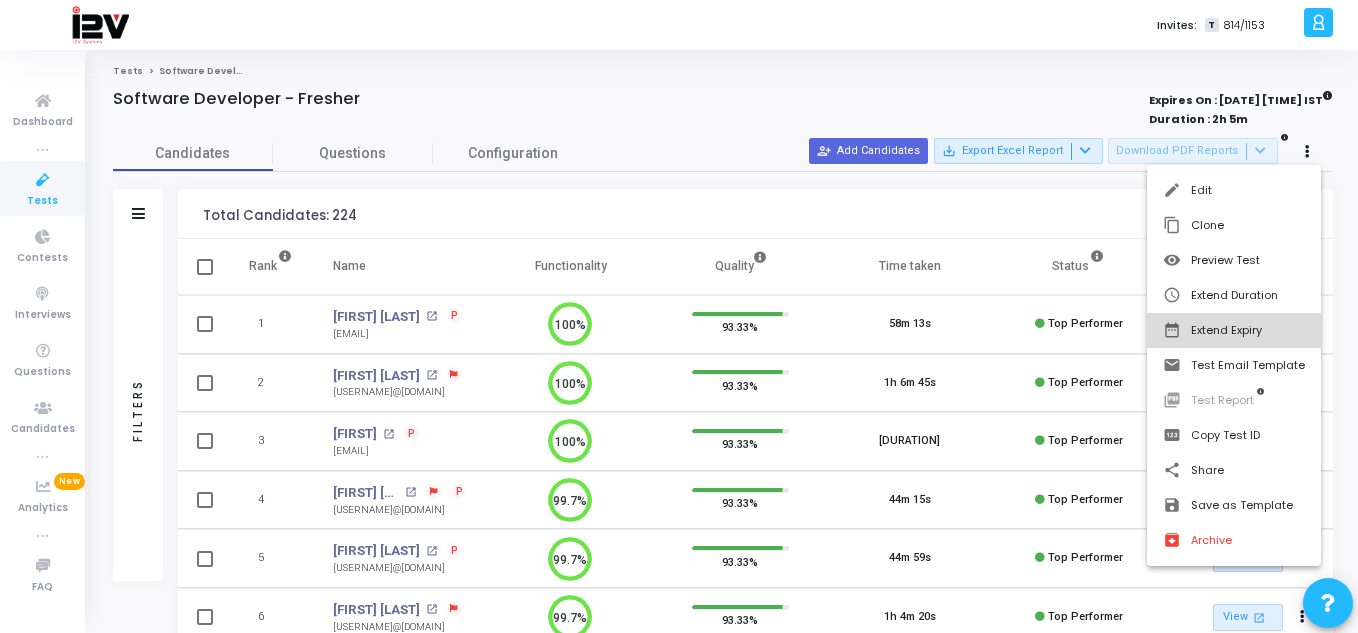 click on "date_range  Extend Expiry" at bounding box center [1234, 330] 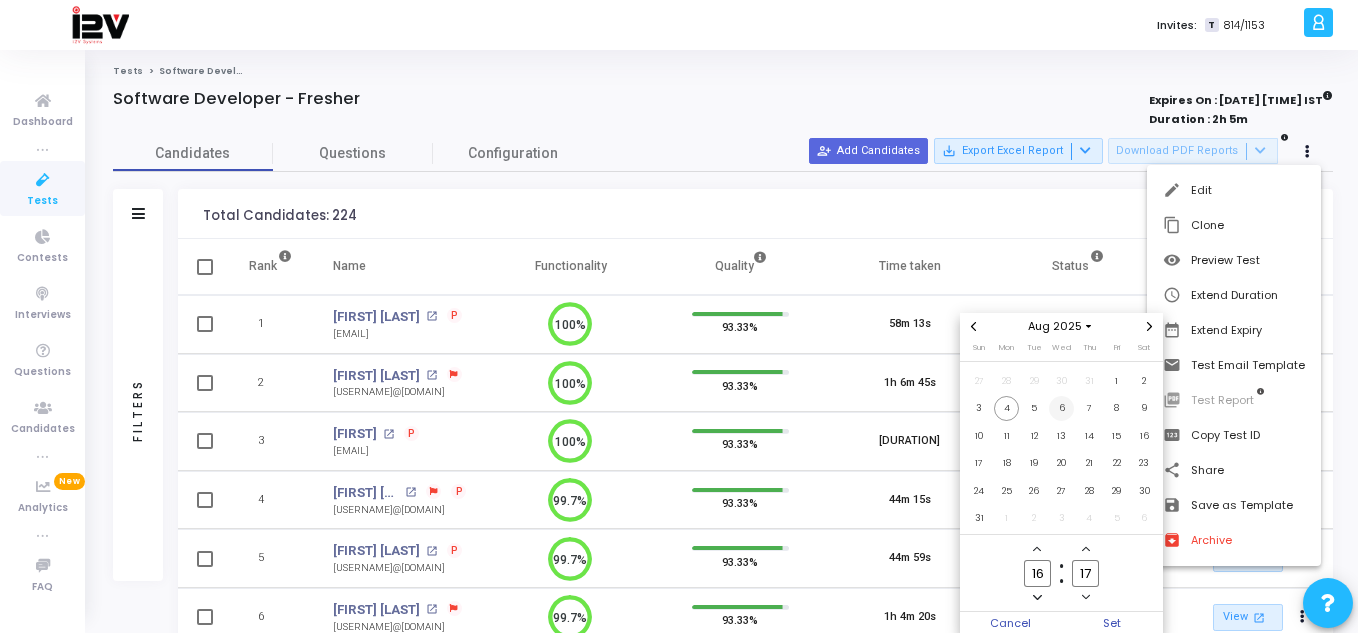 click on "6" at bounding box center [1061, 408] 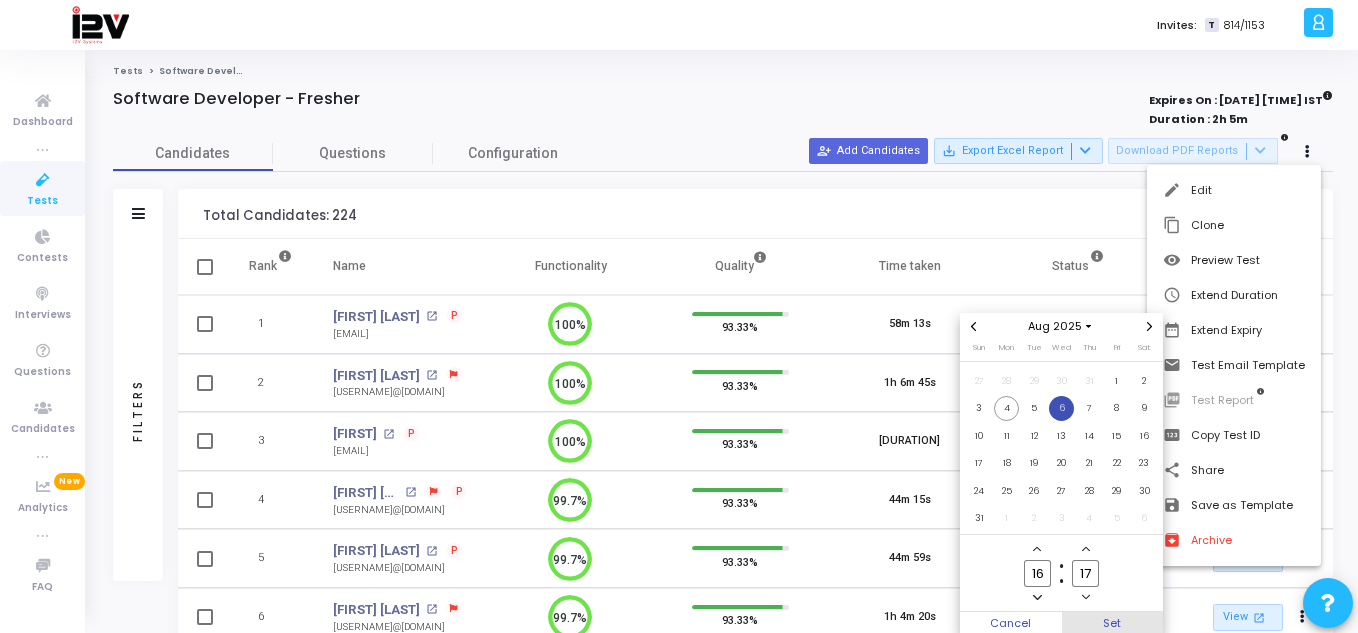 click on "Set" at bounding box center [1113, 623] 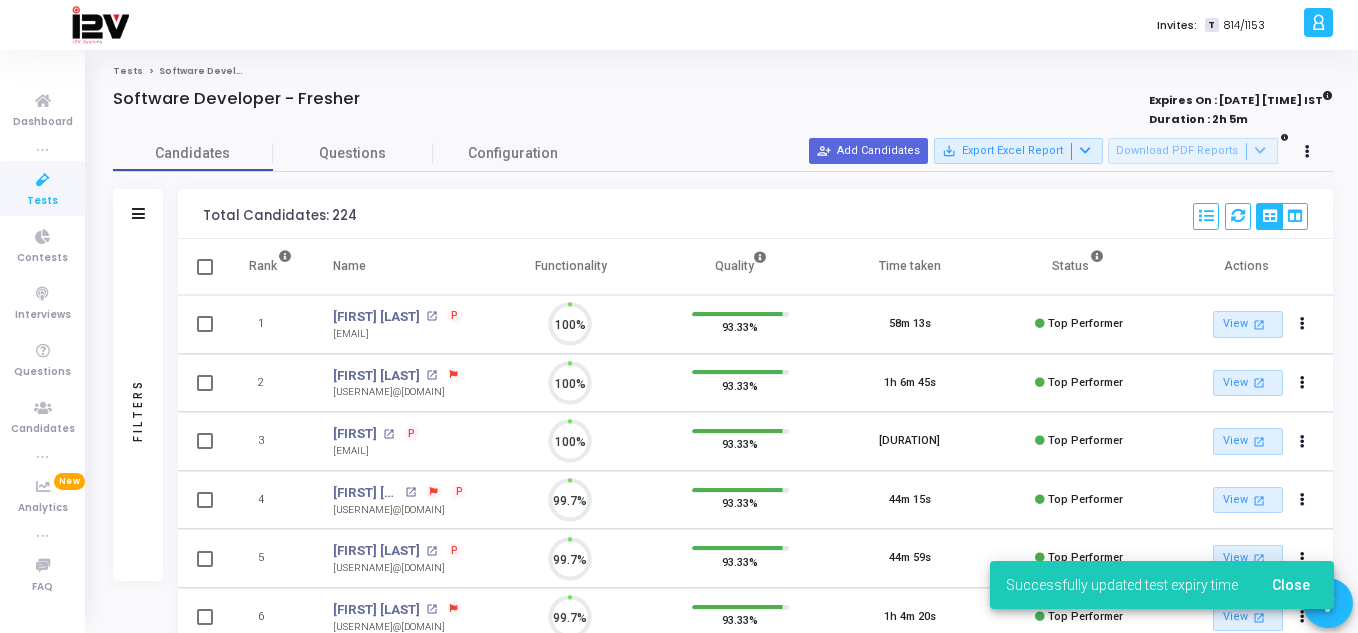 scroll, scrollTop: 9, scrollLeft: 9, axis: both 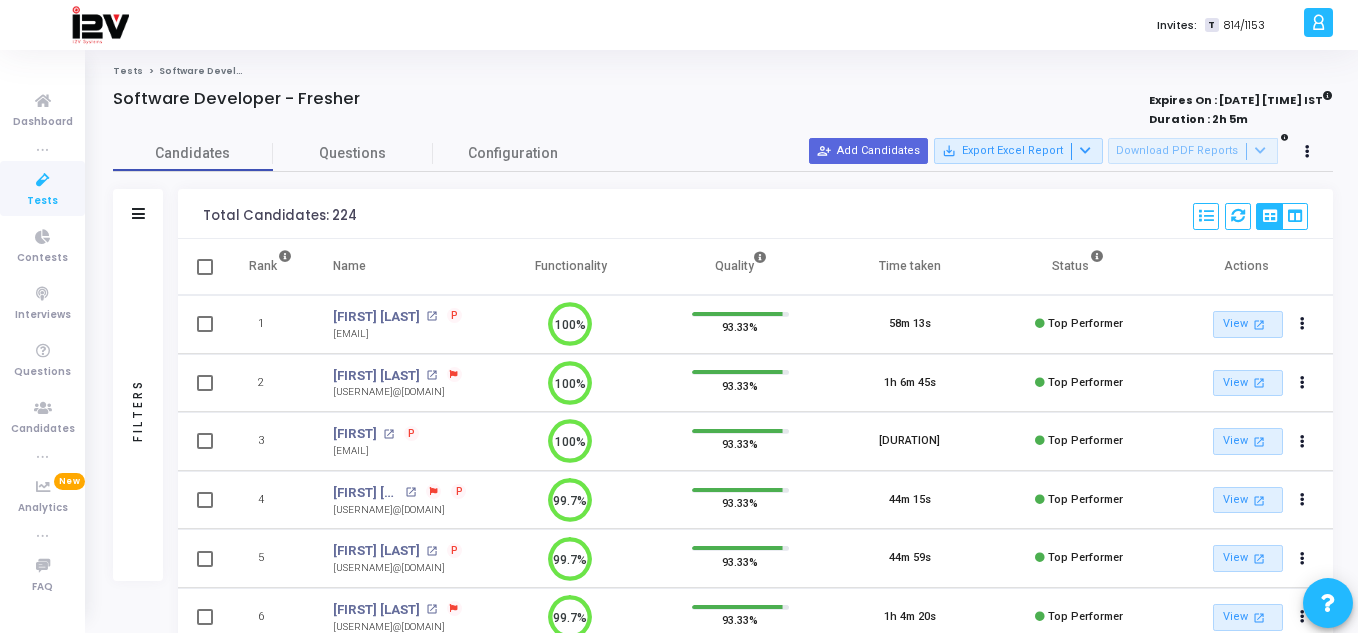 click on "Tests" at bounding box center (42, 201) 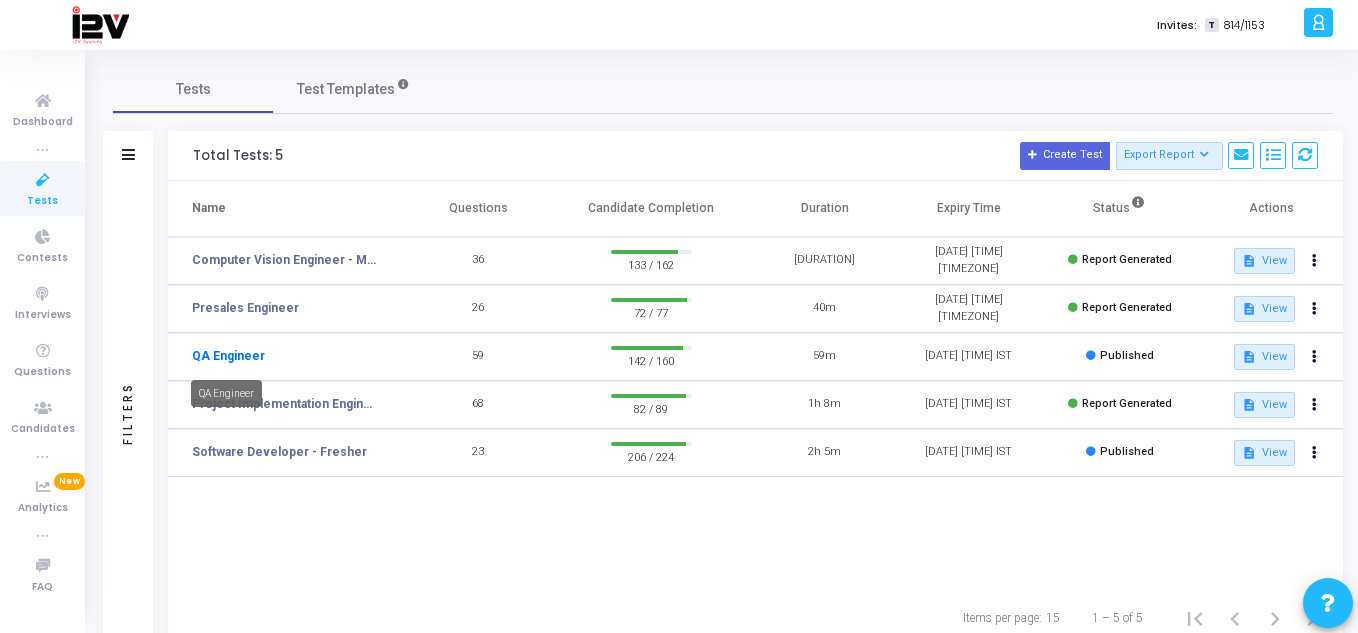 click on "QA Engineer" 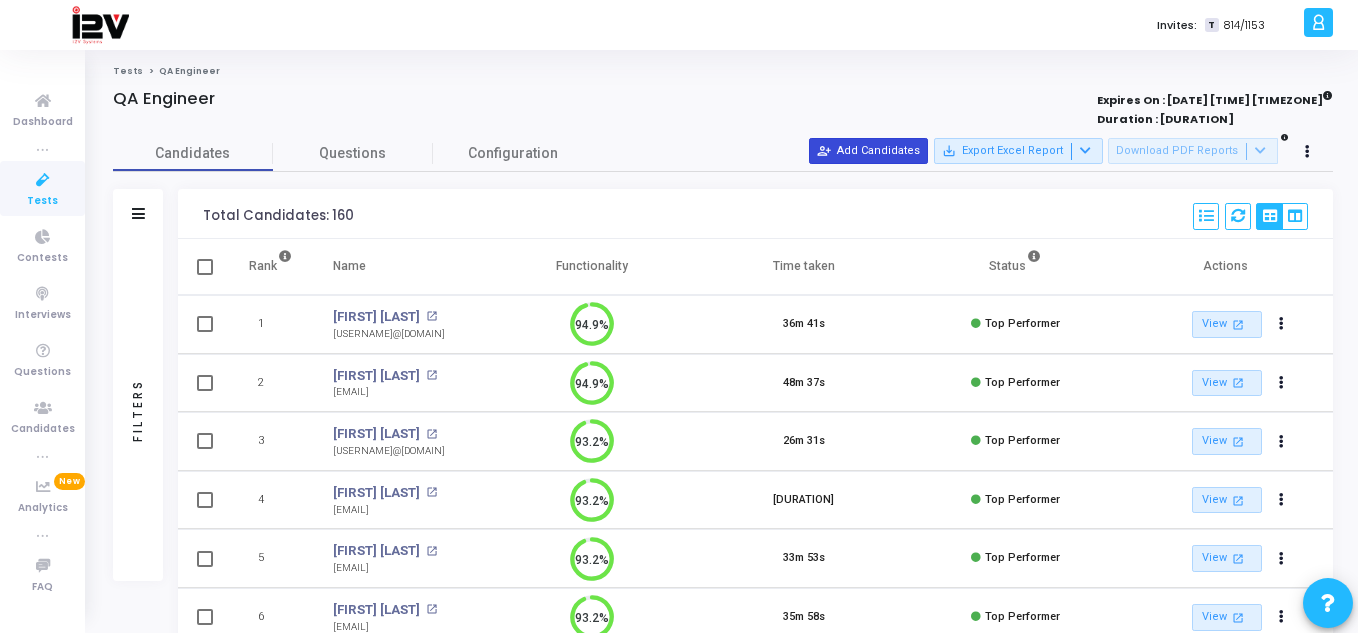 click on "person_add_alt  Add Candidates" at bounding box center [868, 151] 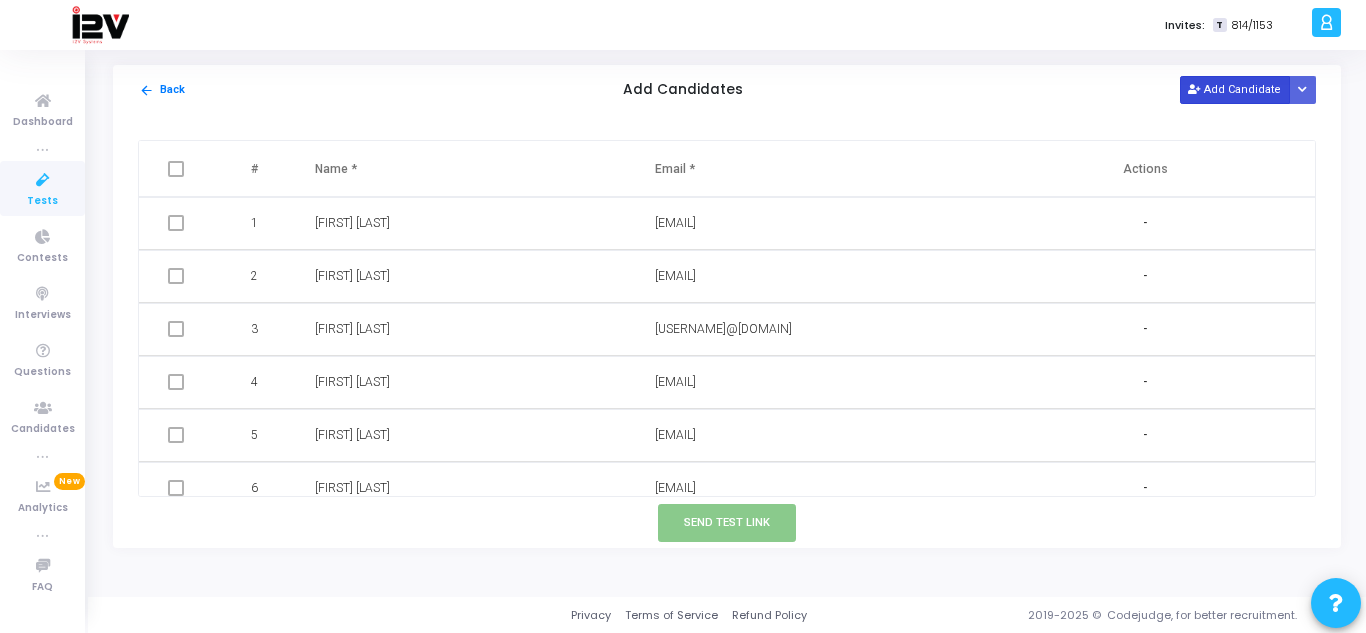 click on "Add Candidate" at bounding box center (1235, 89) 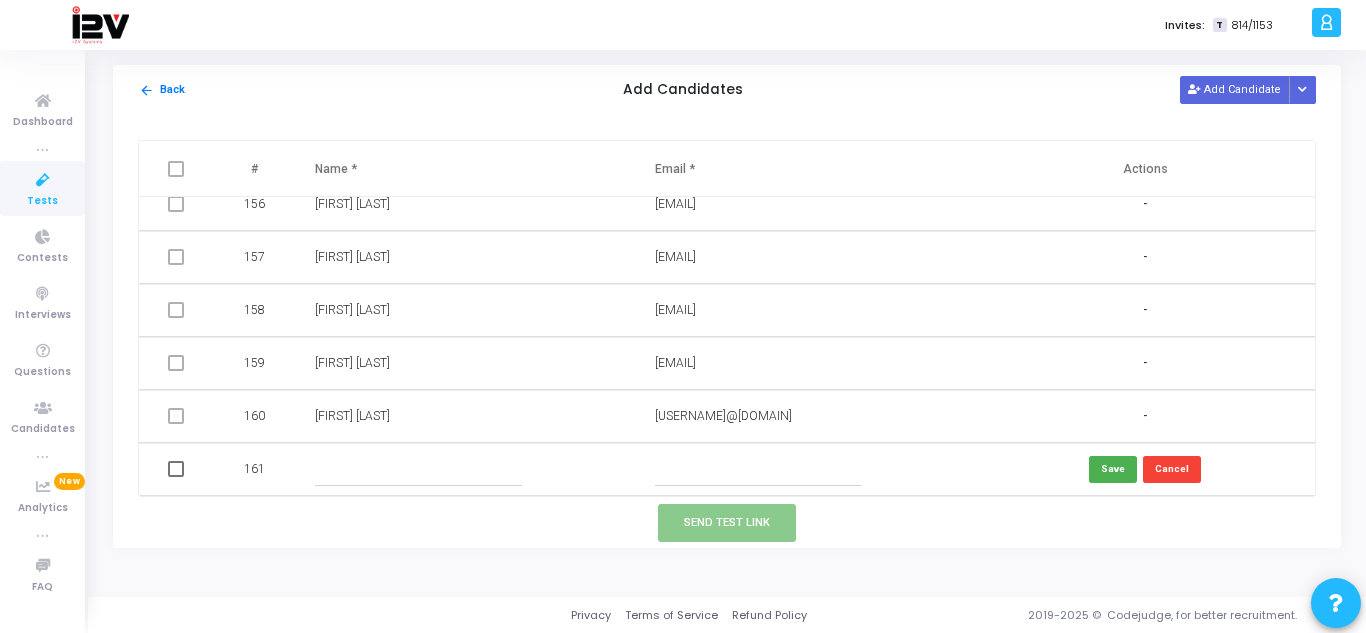 click at bounding box center (418, 469) 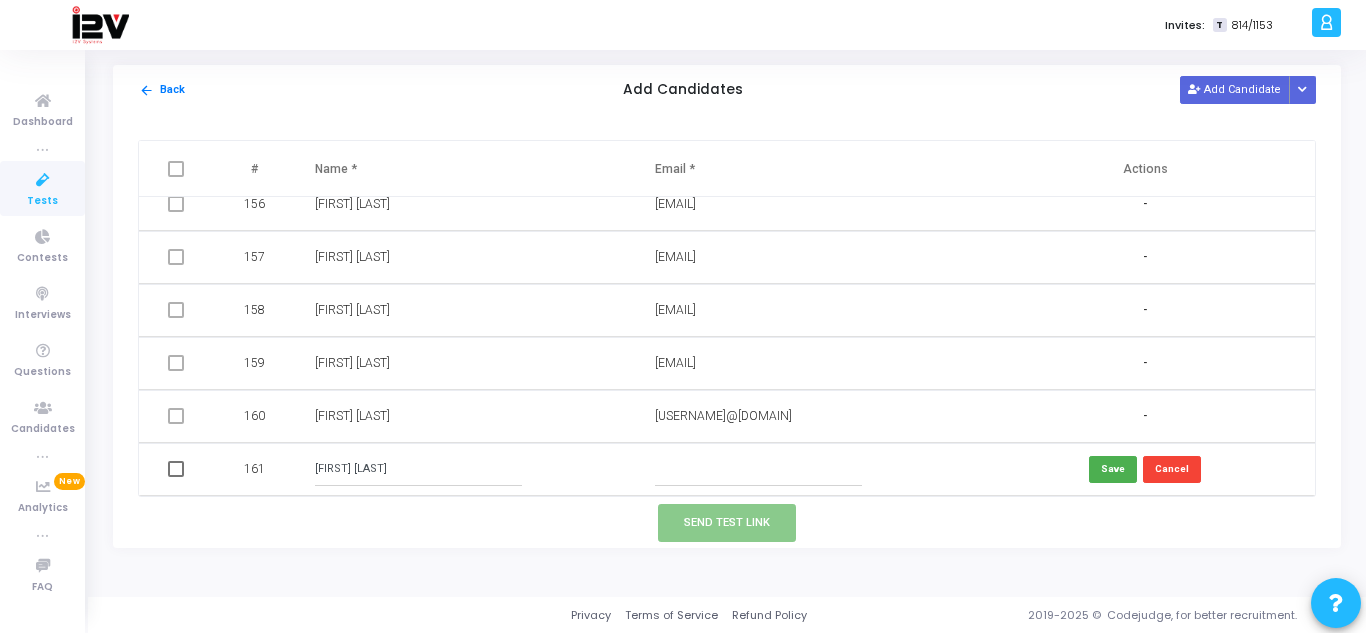 type on "[FIRST] [LAST]" 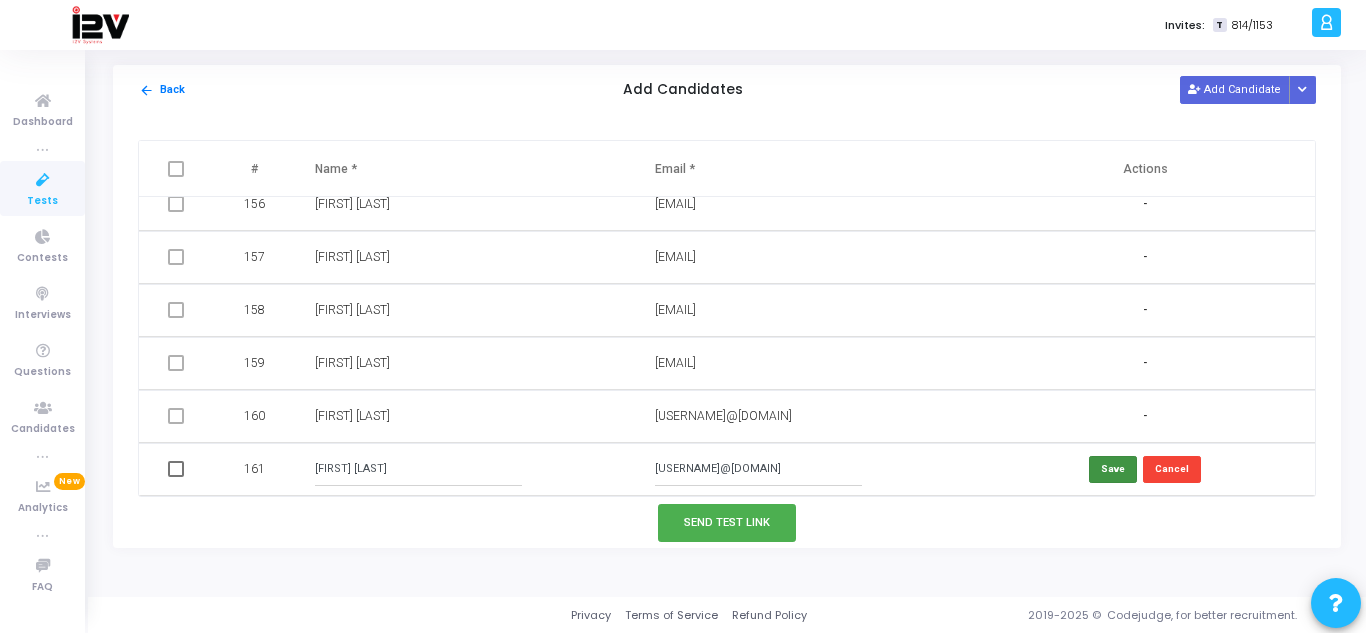 type on "[USERNAME]@[DOMAIN]" 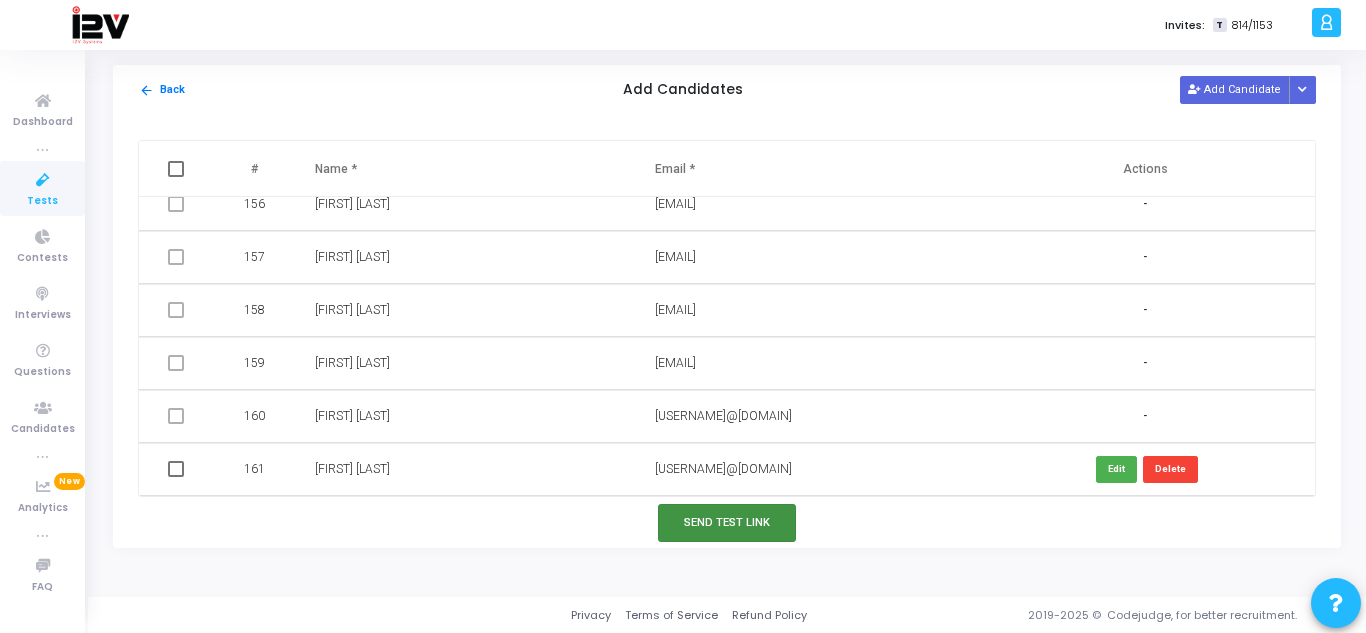 click on "Send Test Link" at bounding box center [727, 522] 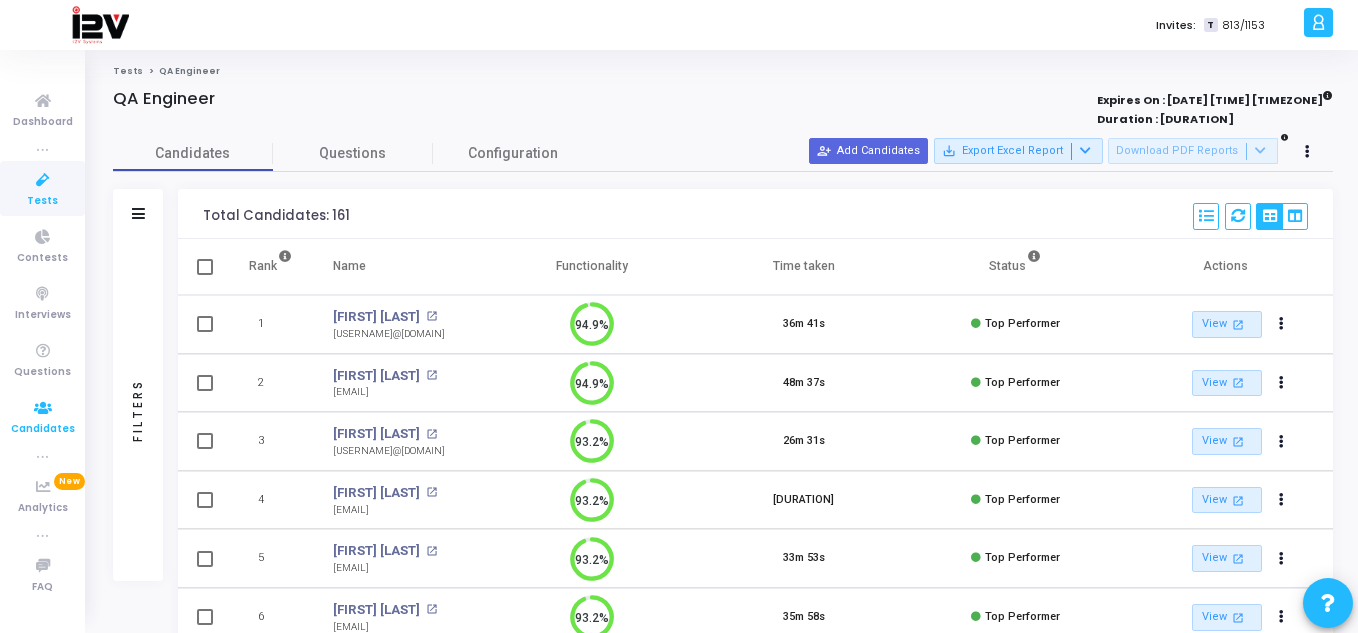 click on "Candidates" at bounding box center (43, 429) 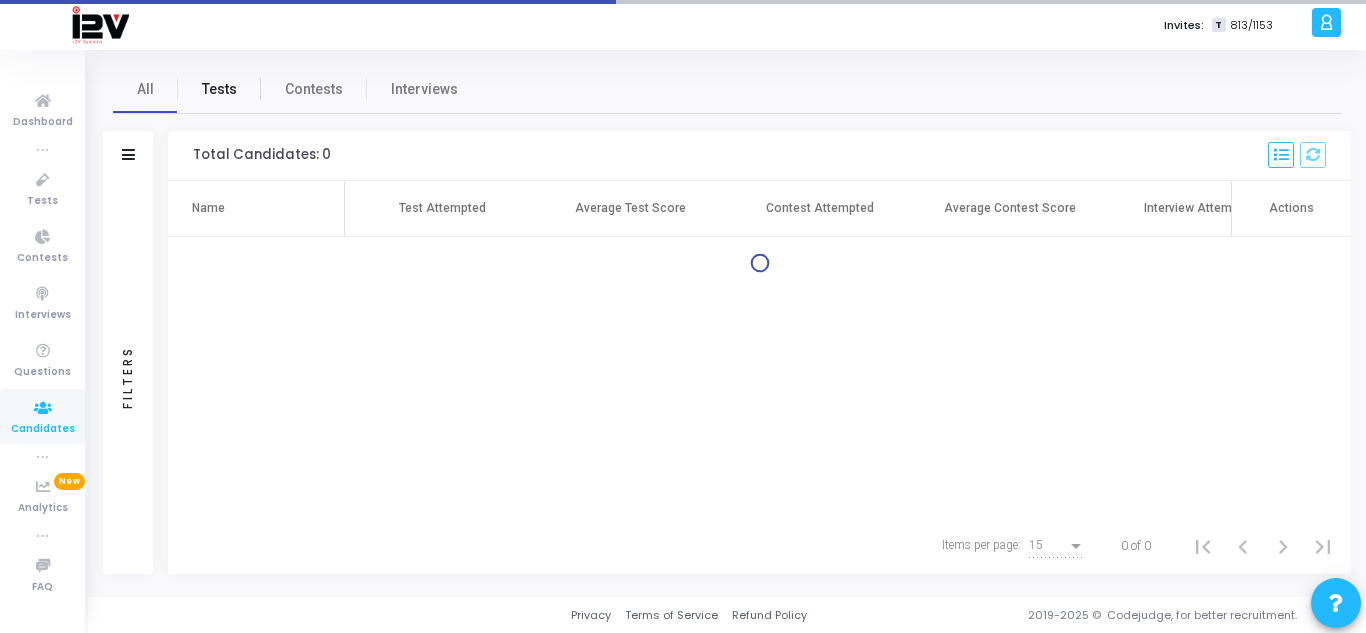 click on "Tests" at bounding box center (219, 89) 